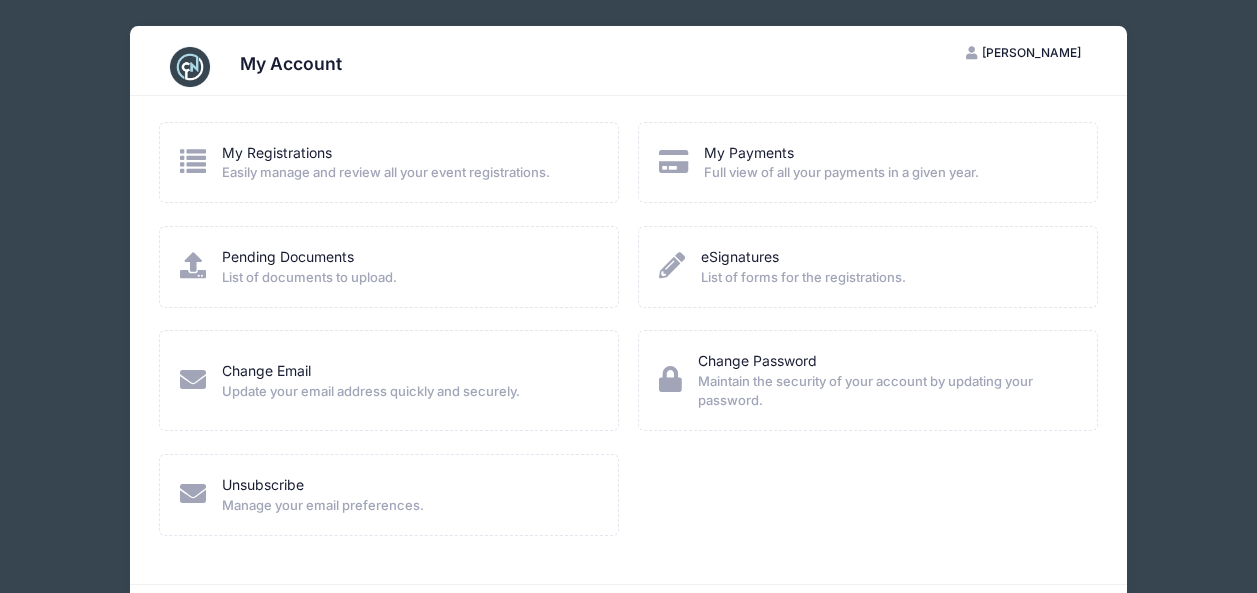 scroll, scrollTop: 0, scrollLeft: 0, axis: both 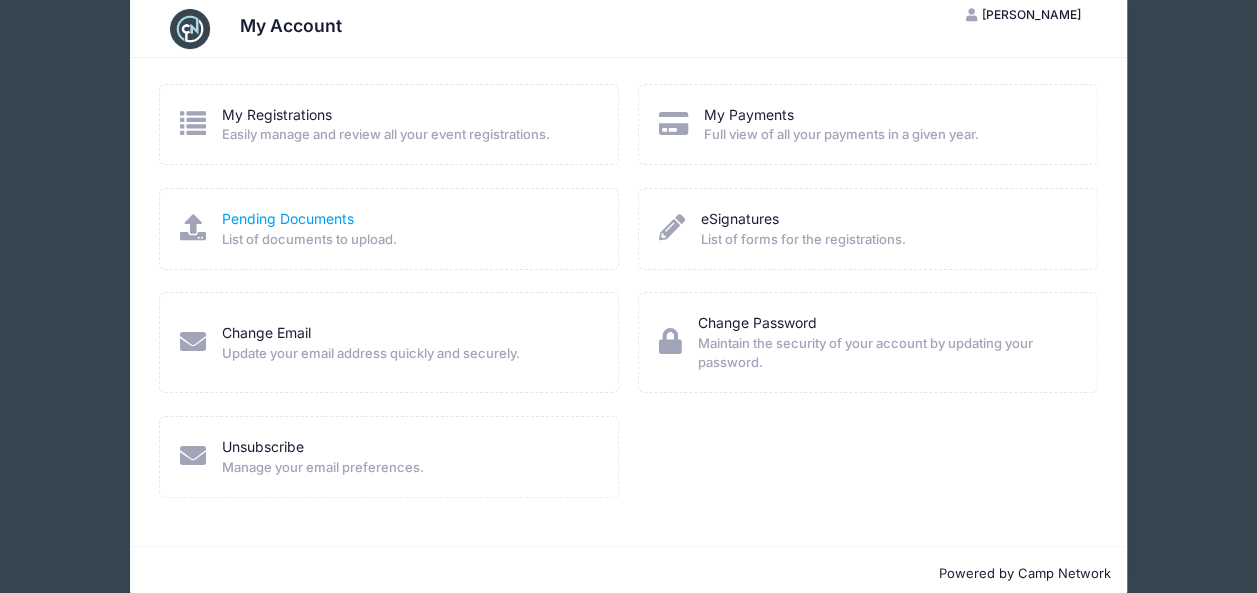 click on "Pending Documents" at bounding box center [288, 218] 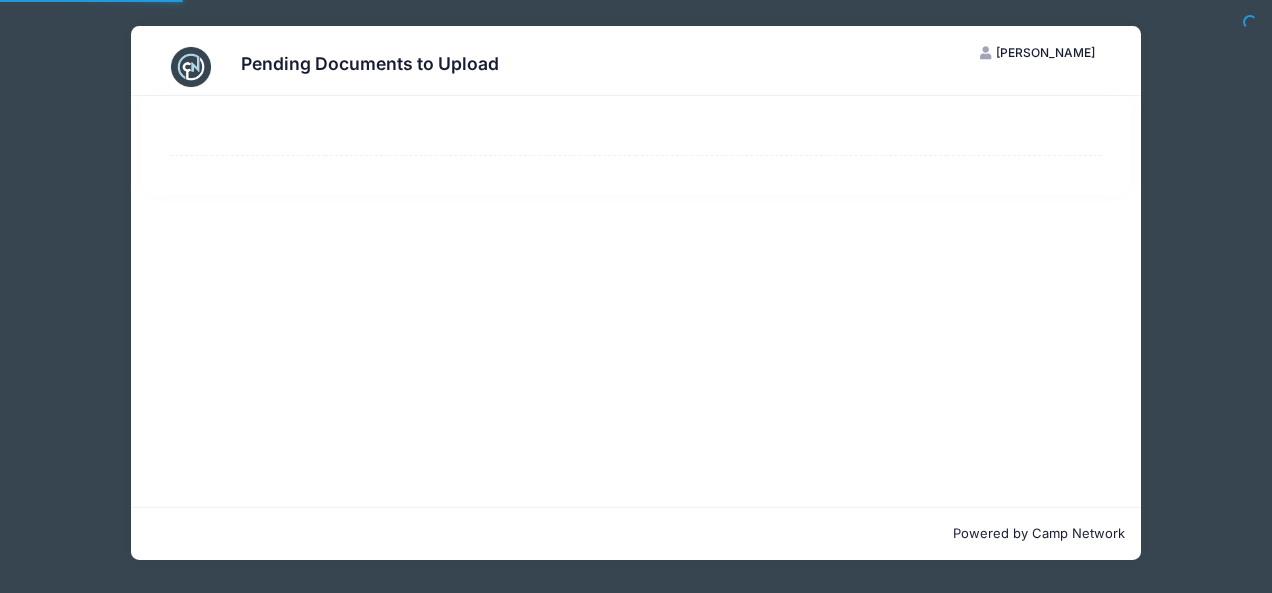 scroll, scrollTop: 0, scrollLeft: 0, axis: both 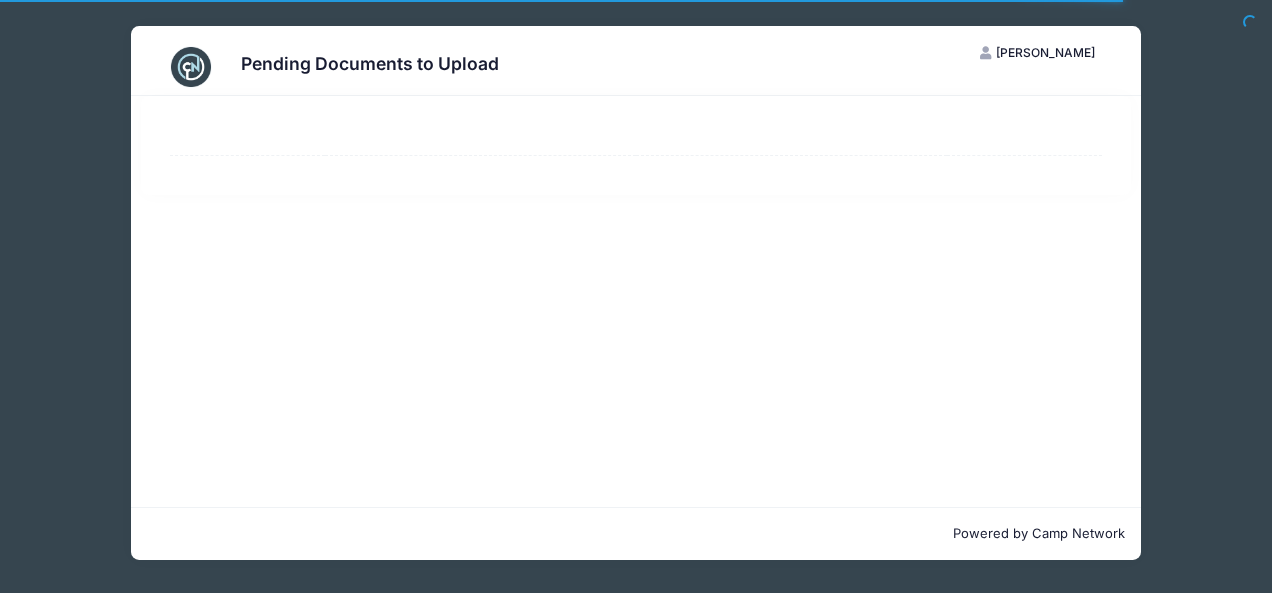 select on "50" 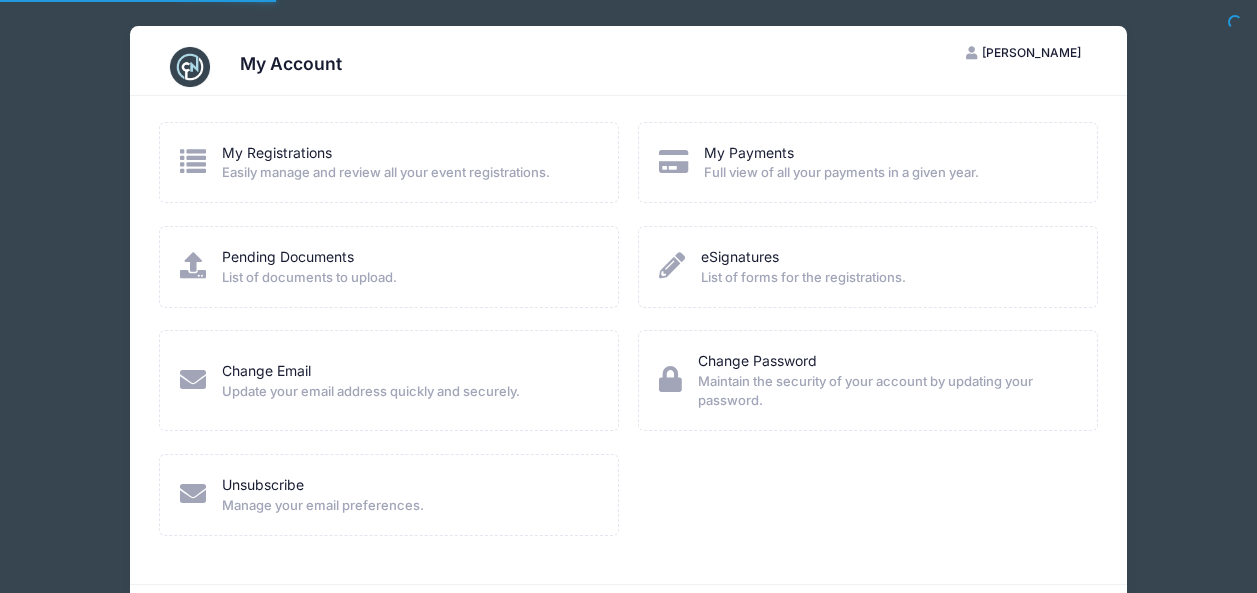 scroll, scrollTop: 38, scrollLeft: 0, axis: vertical 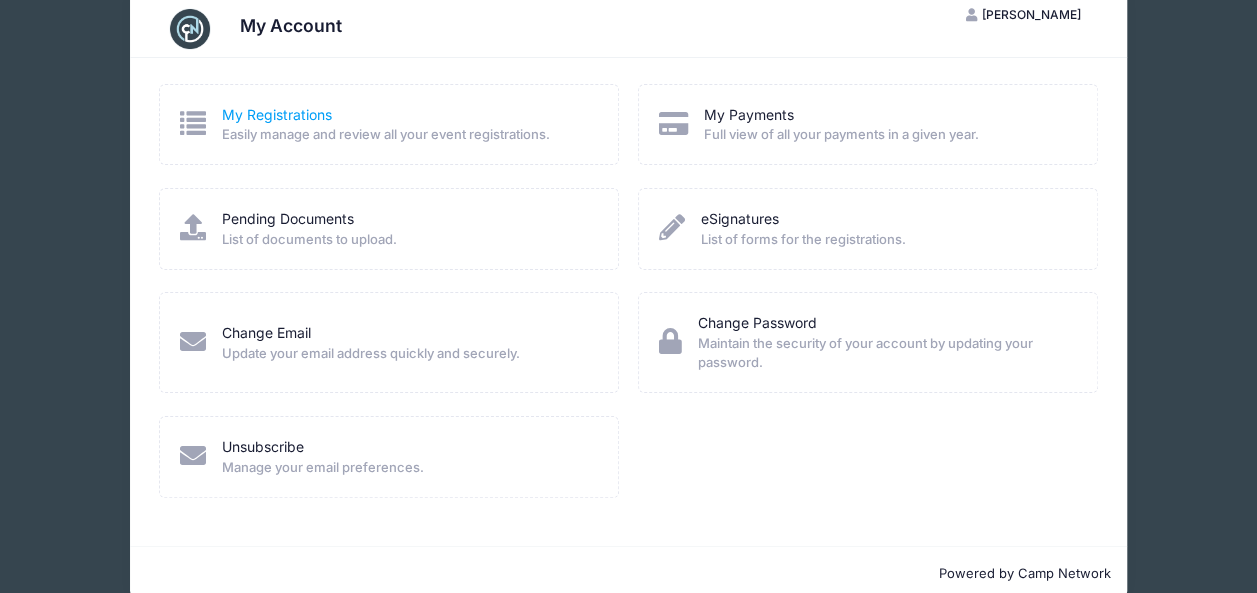 click on "My Registrations" at bounding box center [277, 114] 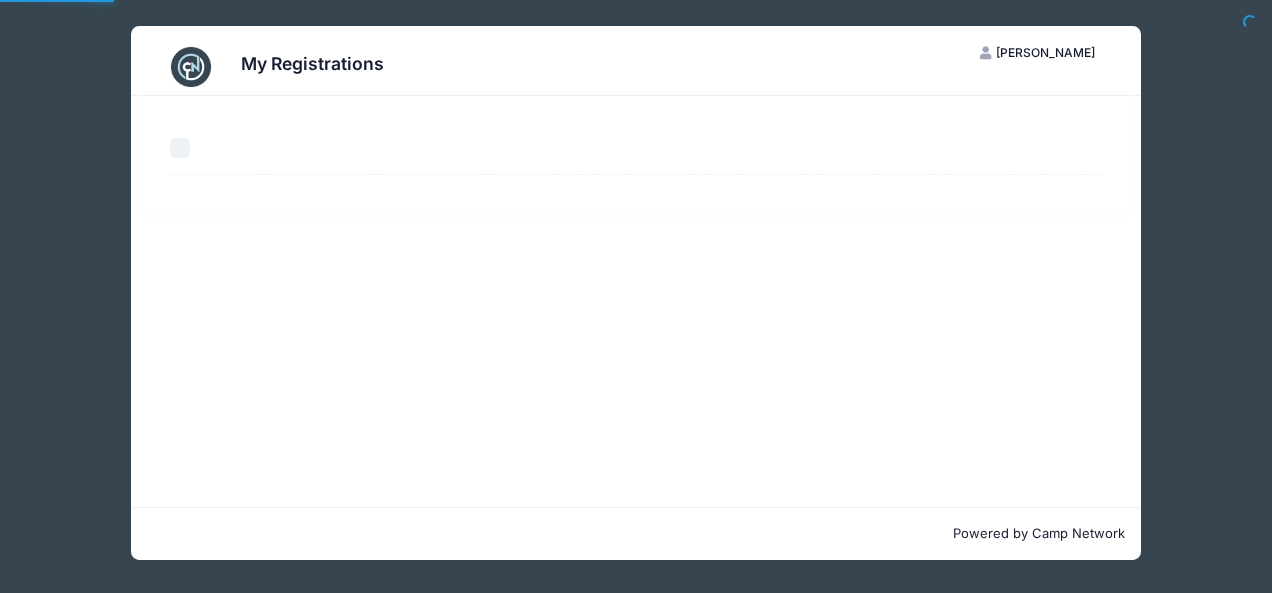 scroll, scrollTop: 0, scrollLeft: 0, axis: both 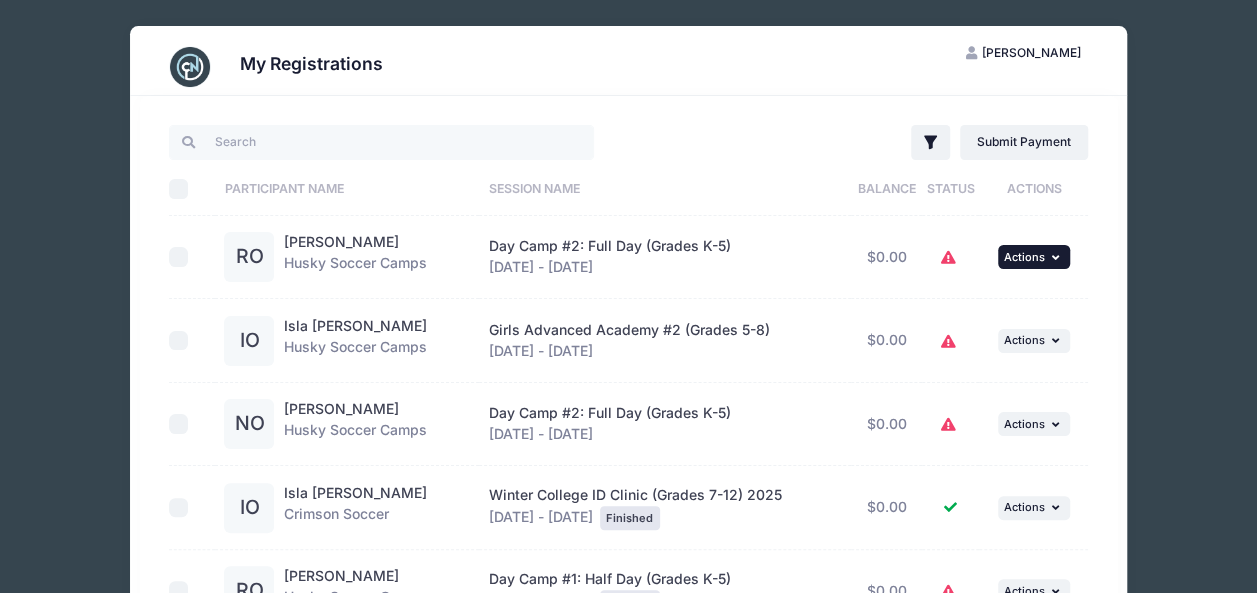 click on "Actions" at bounding box center [1024, 257] 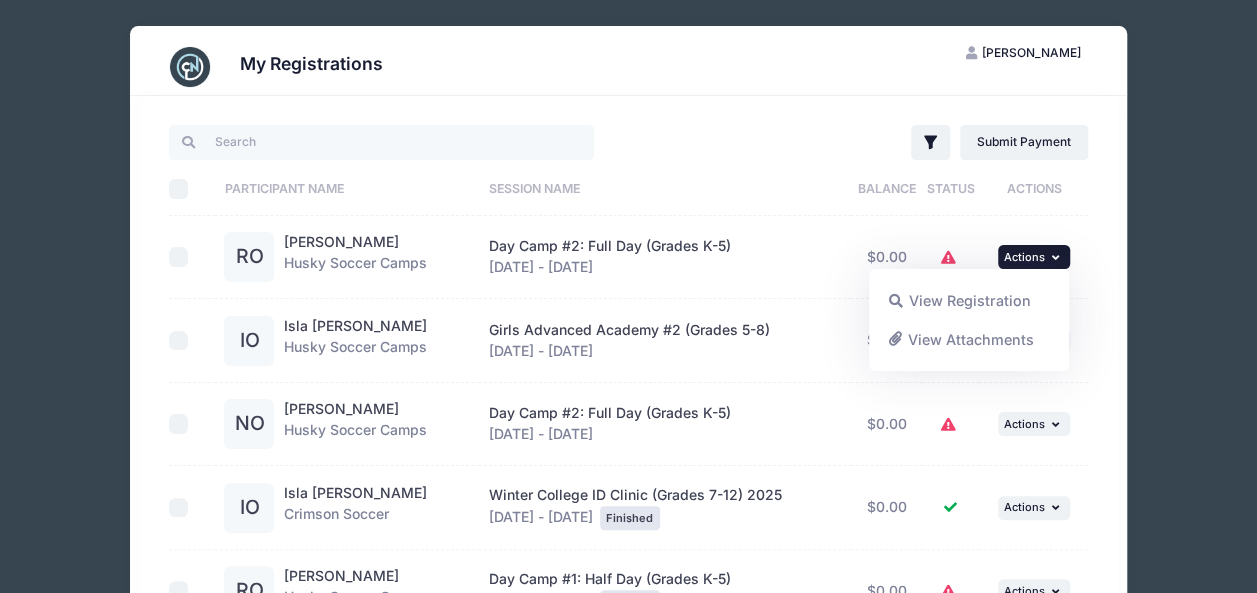 click 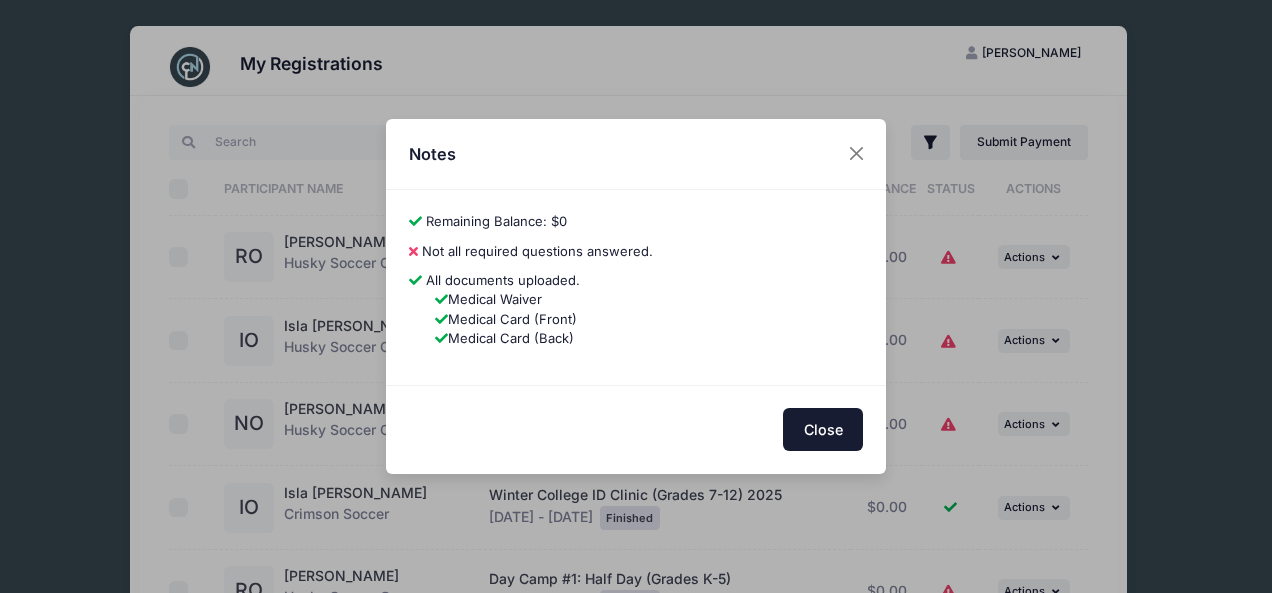 click on "Close" at bounding box center (823, 429) 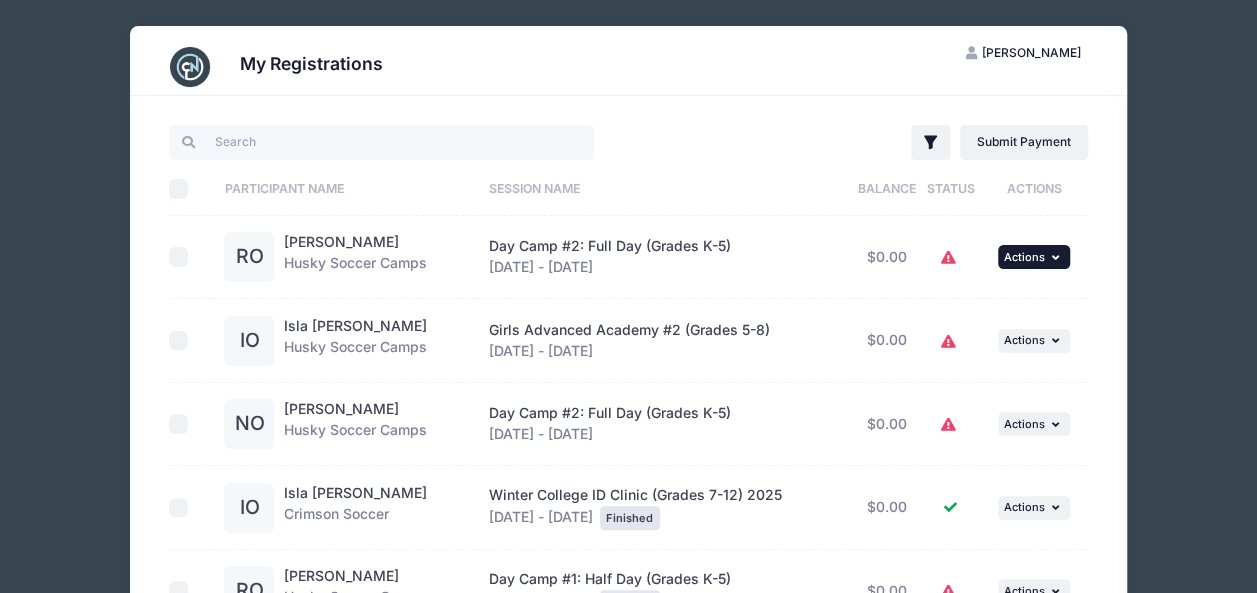 click on "... Actions" at bounding box center [1034, 257] 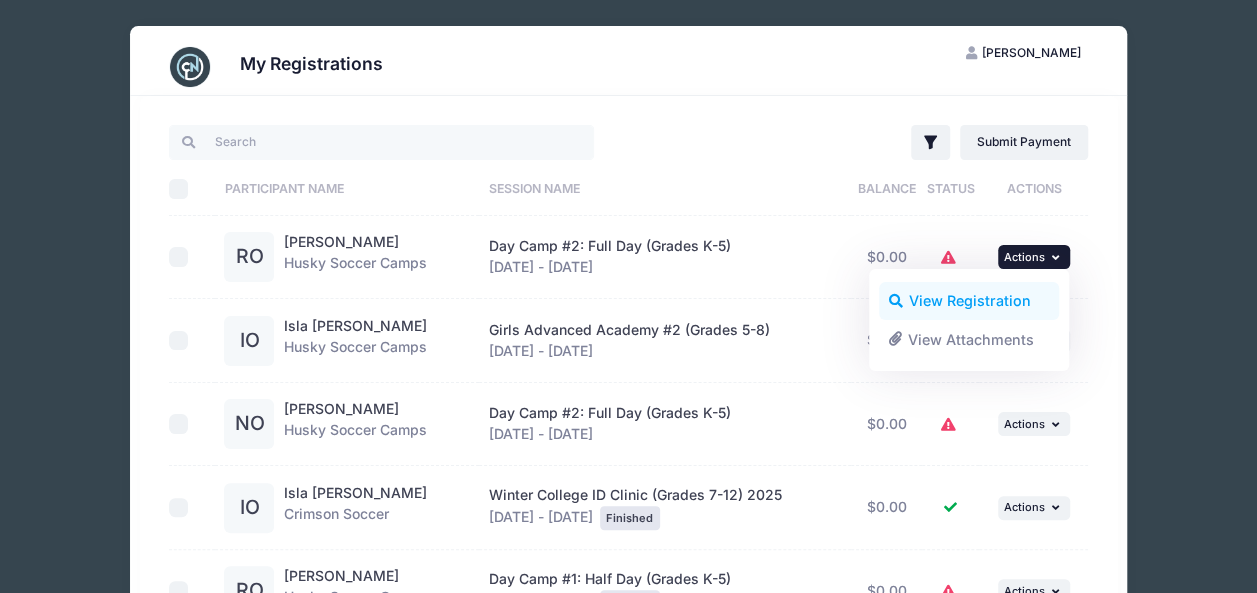 click on "View Registration" at bounding box center [969, 301] 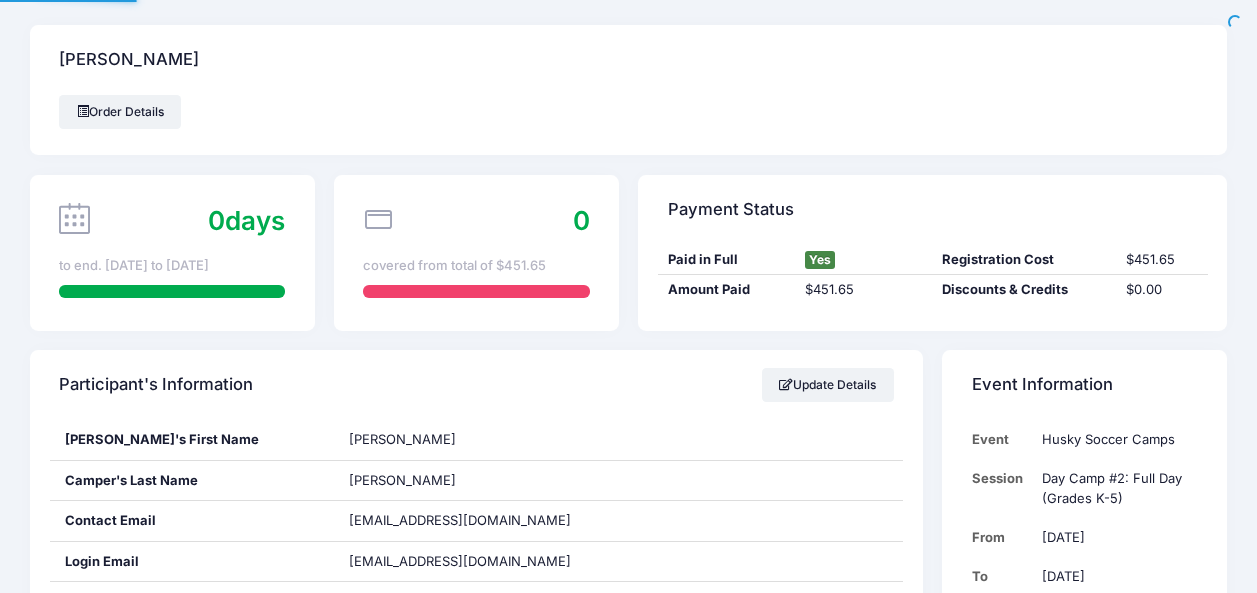 scroll, scrollTop: 0, scrollLeft: 0, axis: both 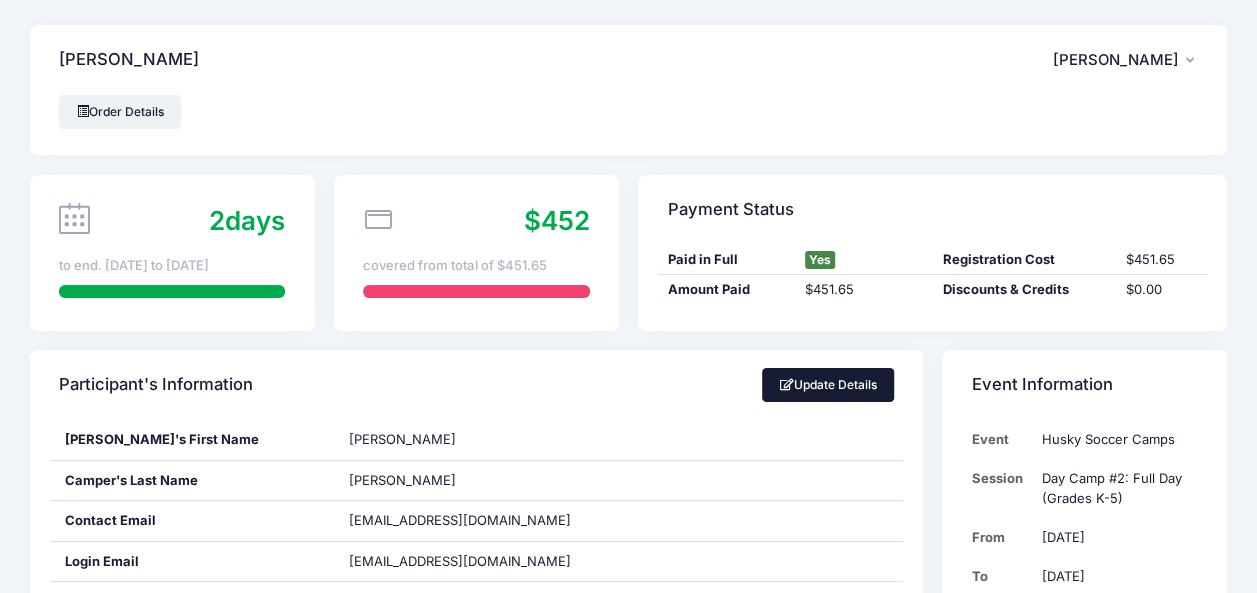 click on "Update Details" at bounding box center [828, 385] 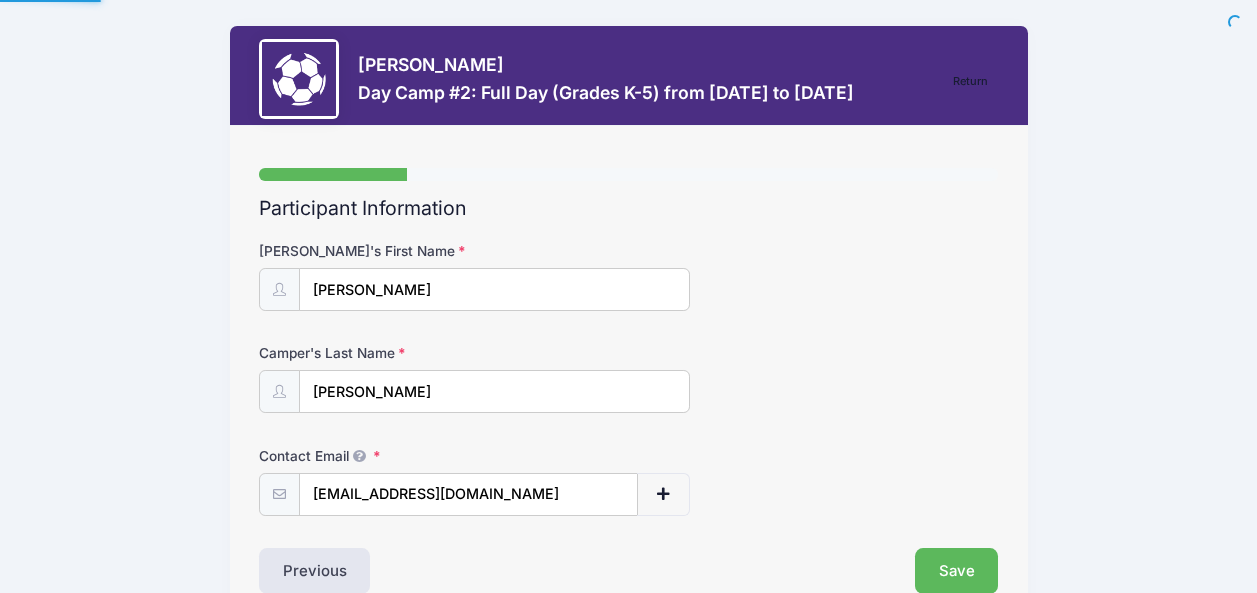 scroll, scrollTop: 0, scrollLeft: 0, axis: both 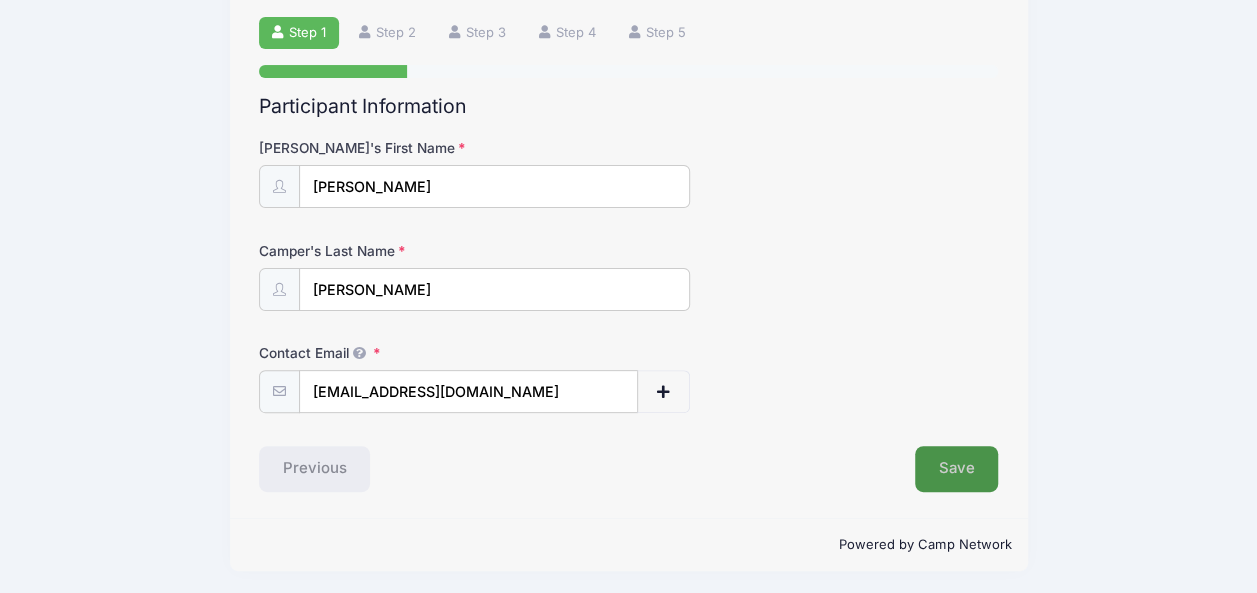 click on "Save" at bounding box center (957, 469) 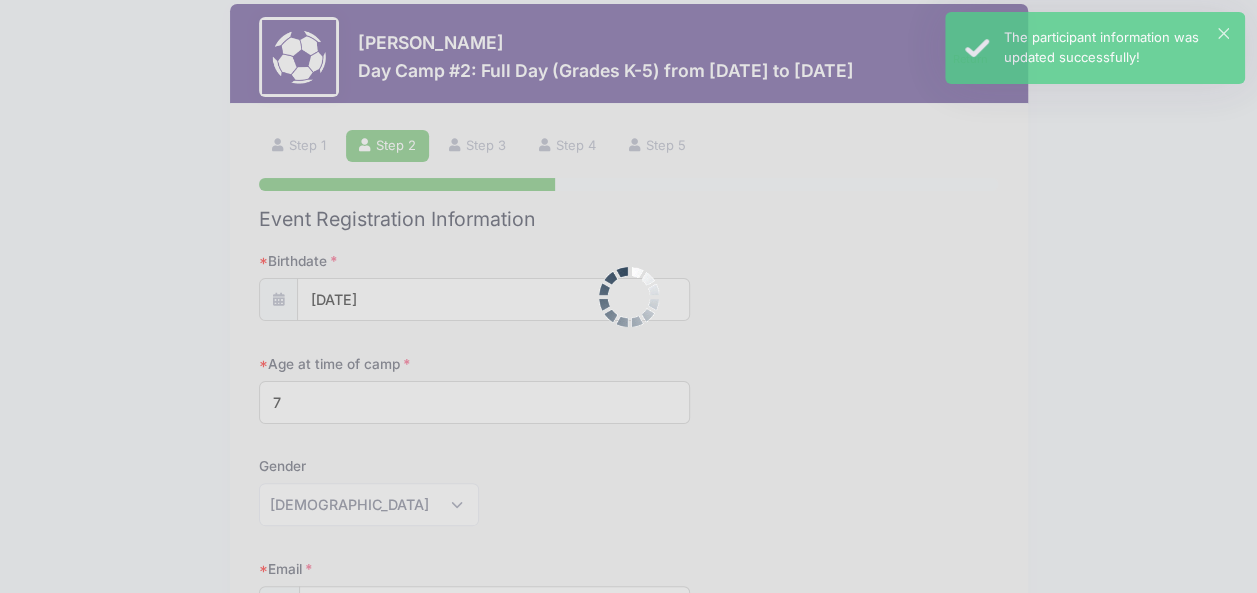 scroll, scrollTop: 0, scrollLeft: 0, axis: both 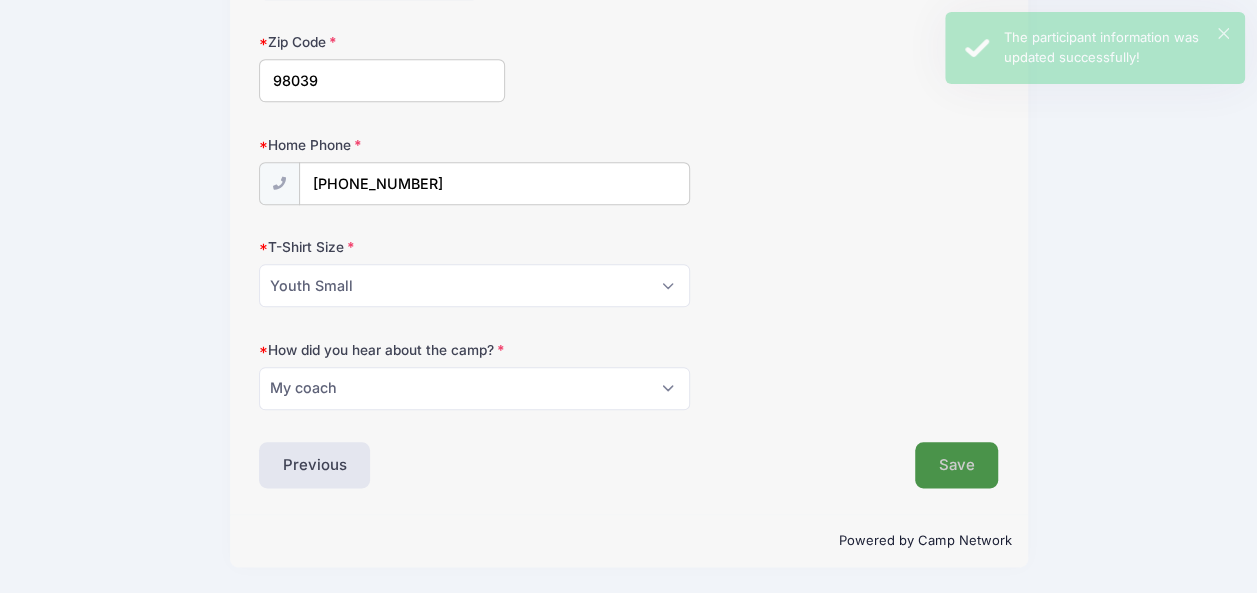 click on "Save" at bounding box center [957, 465] 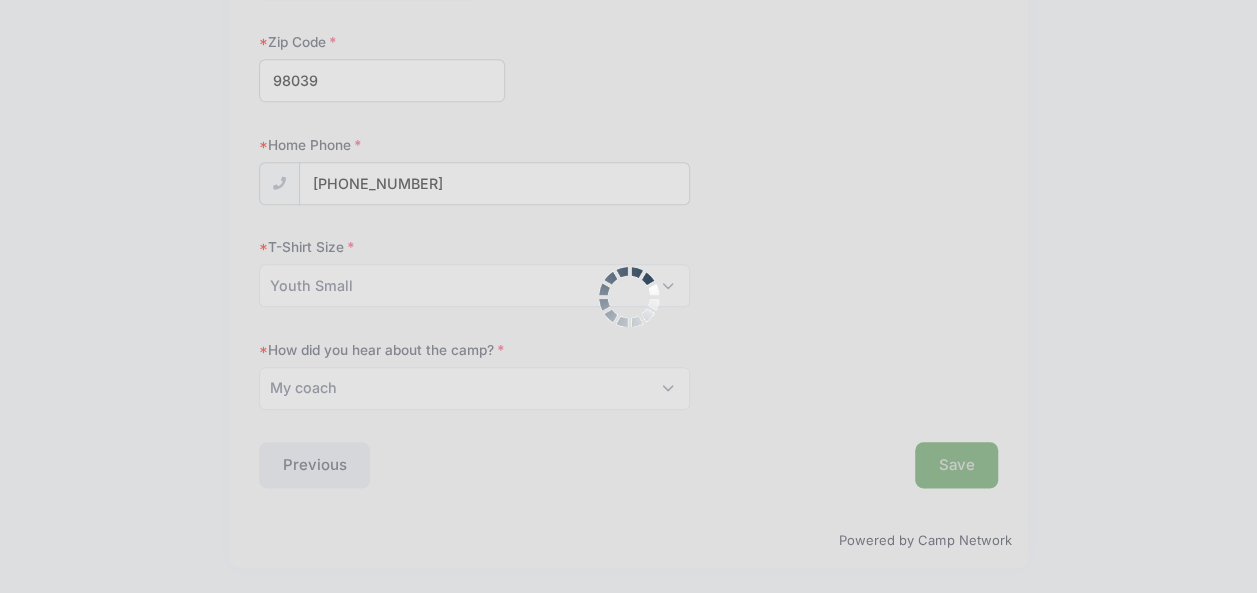 scroll, scrollTop: 0, scrollLeft: 0, axis: both 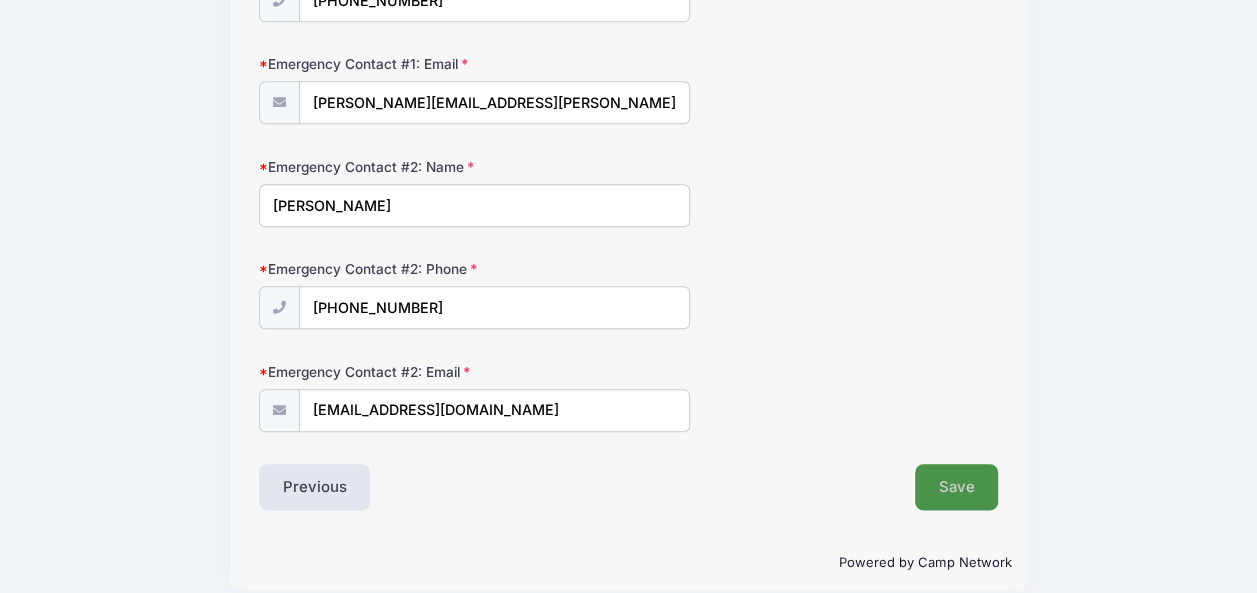click on "Save" at bounding box center [957, 487] 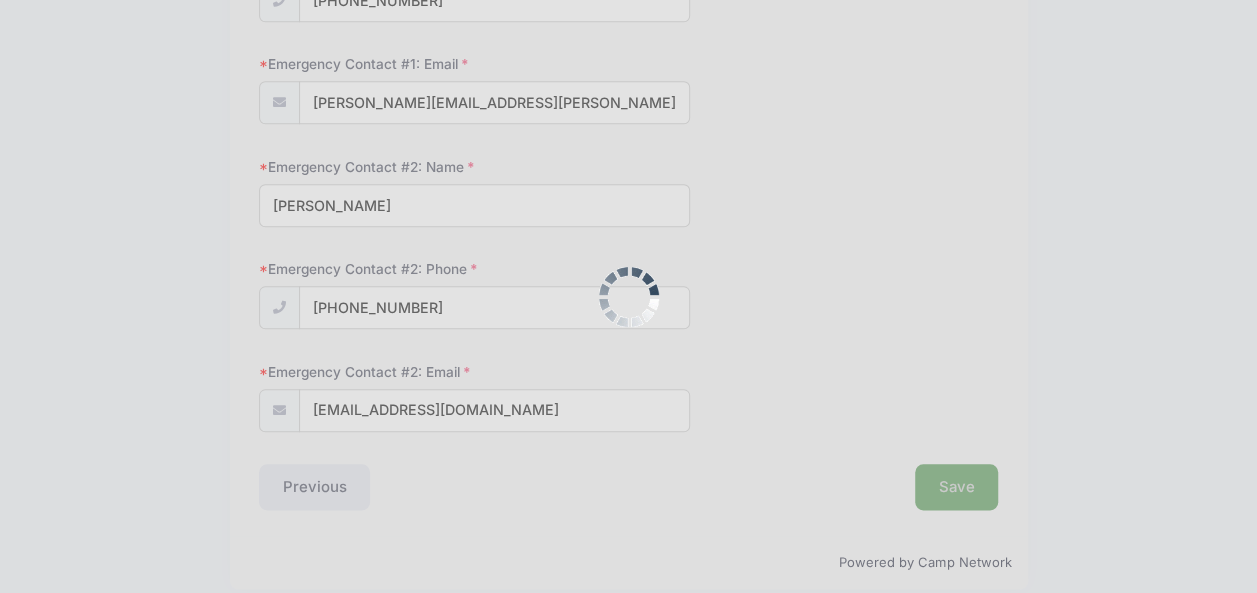 scroll, scrollTop: 128, scrollLeft: 0, axis: vertical 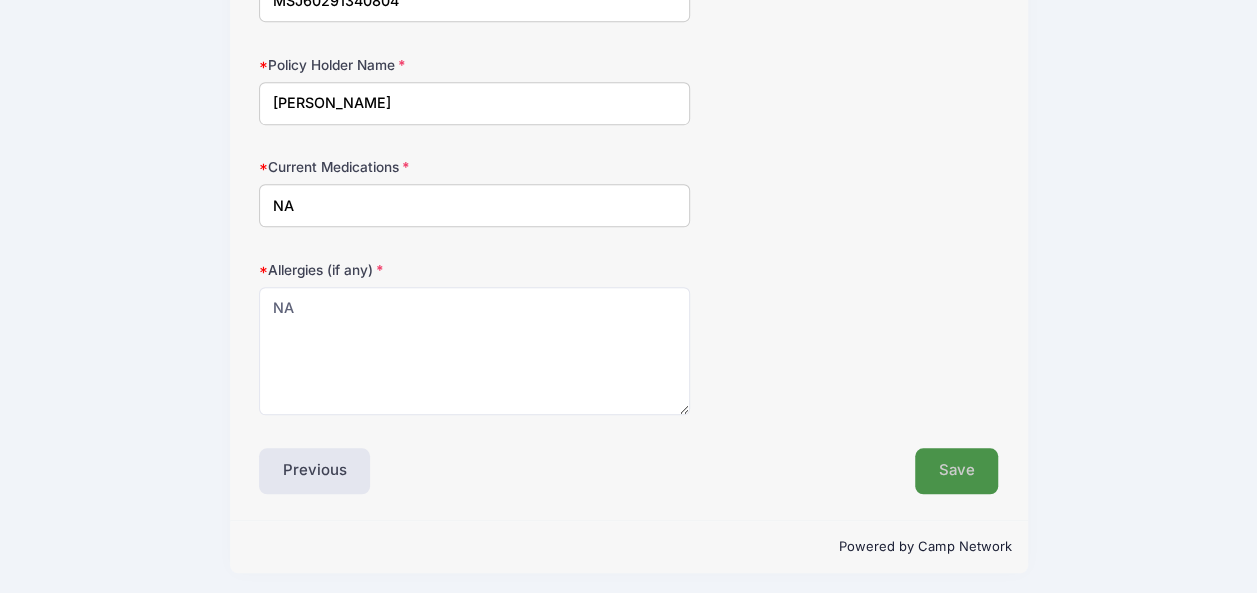 click on "Save" at bounding box center (957, 471) 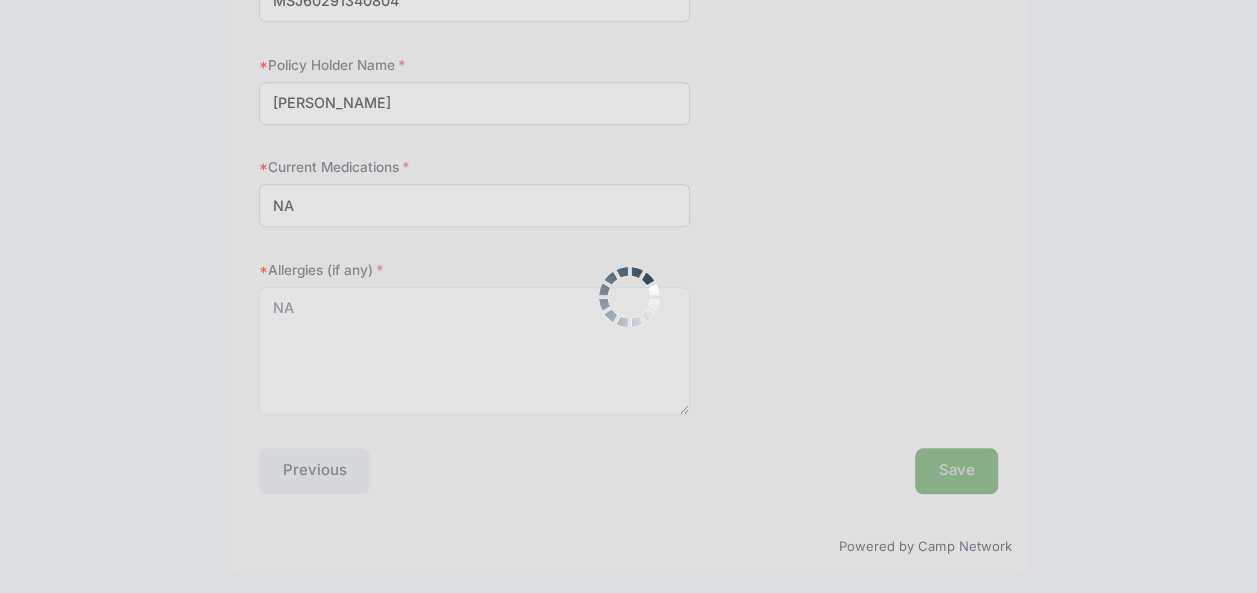 scroll, scrollTop: 0, scrollLeft: 0, axis: both 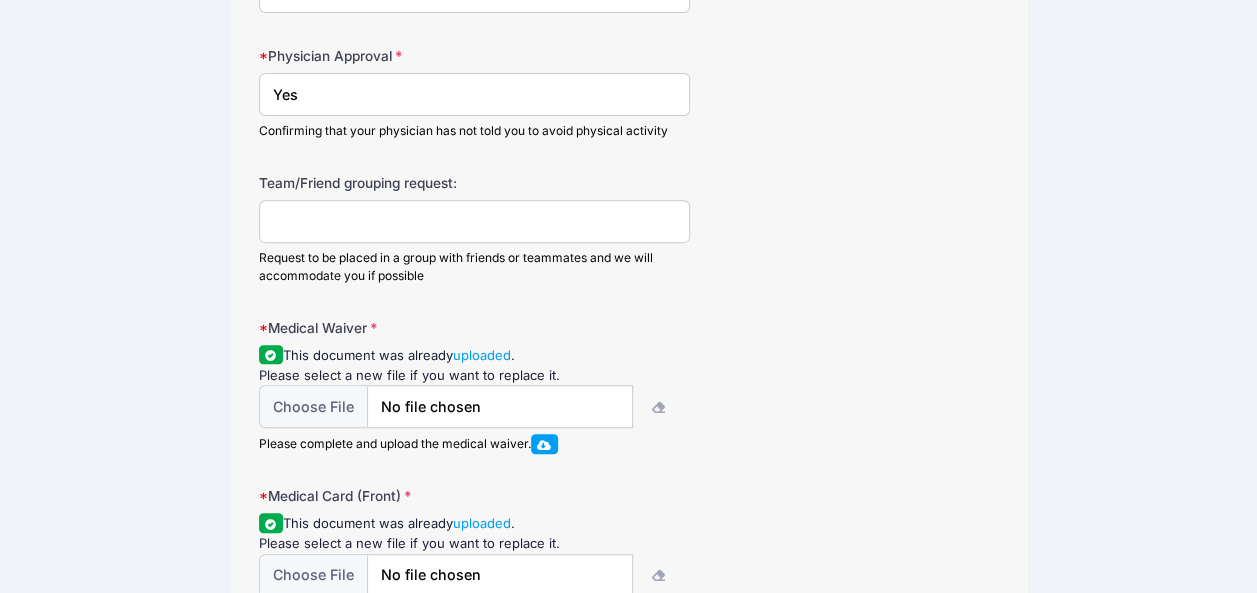 click on "Team/Friend grouping request:" at bounding box center [474, 221] 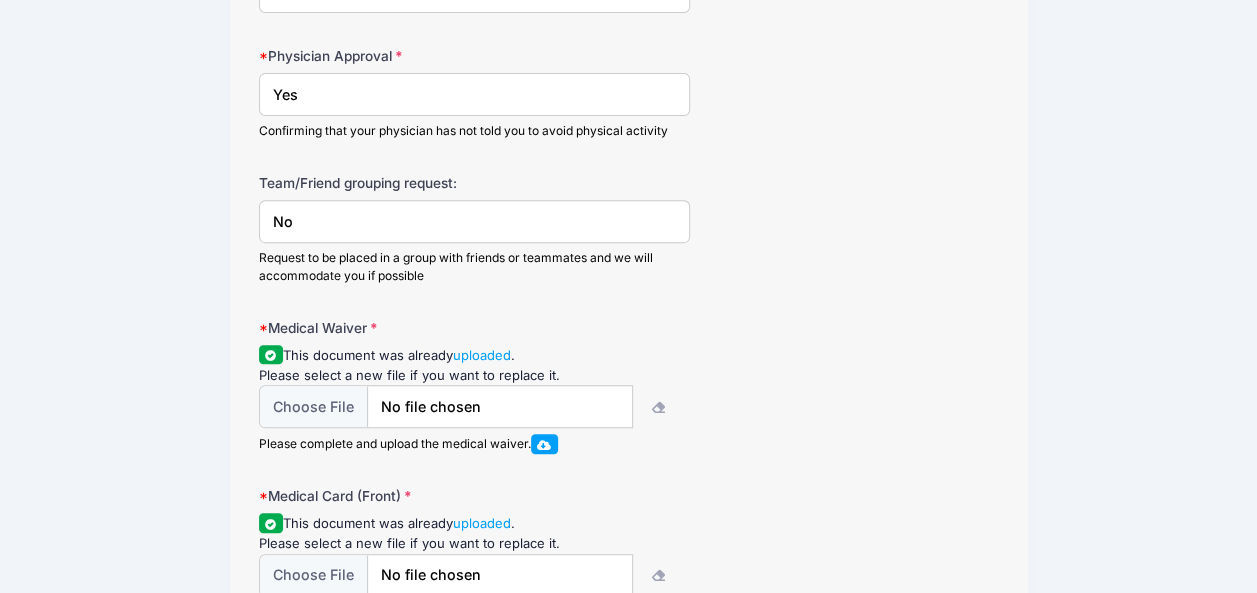 type on "N" 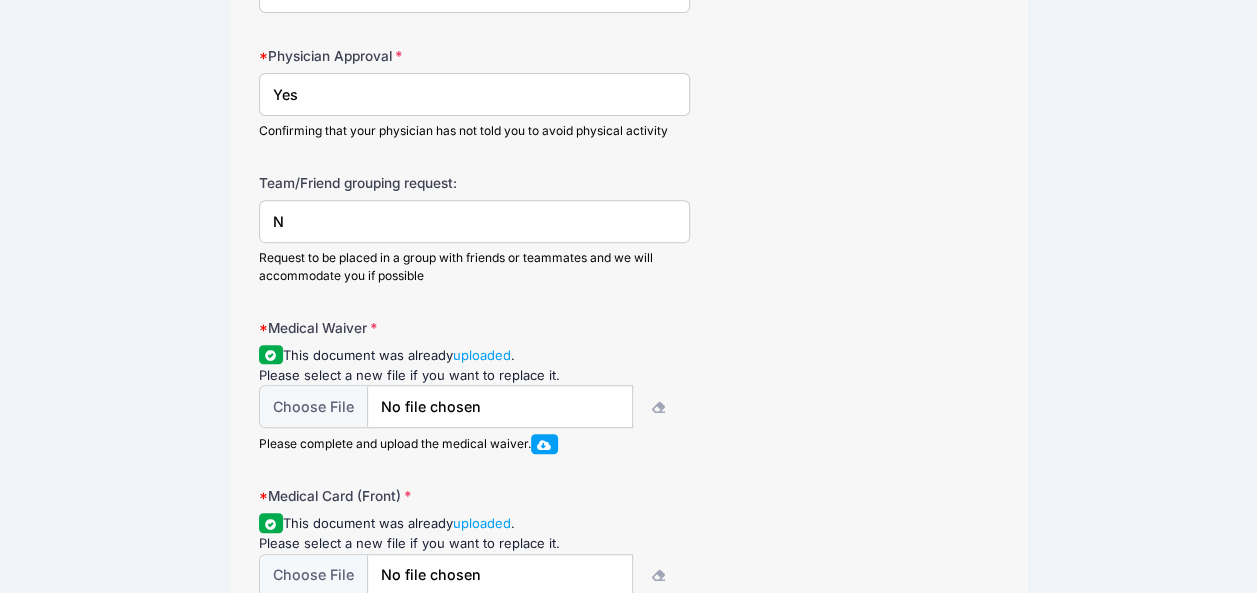 type 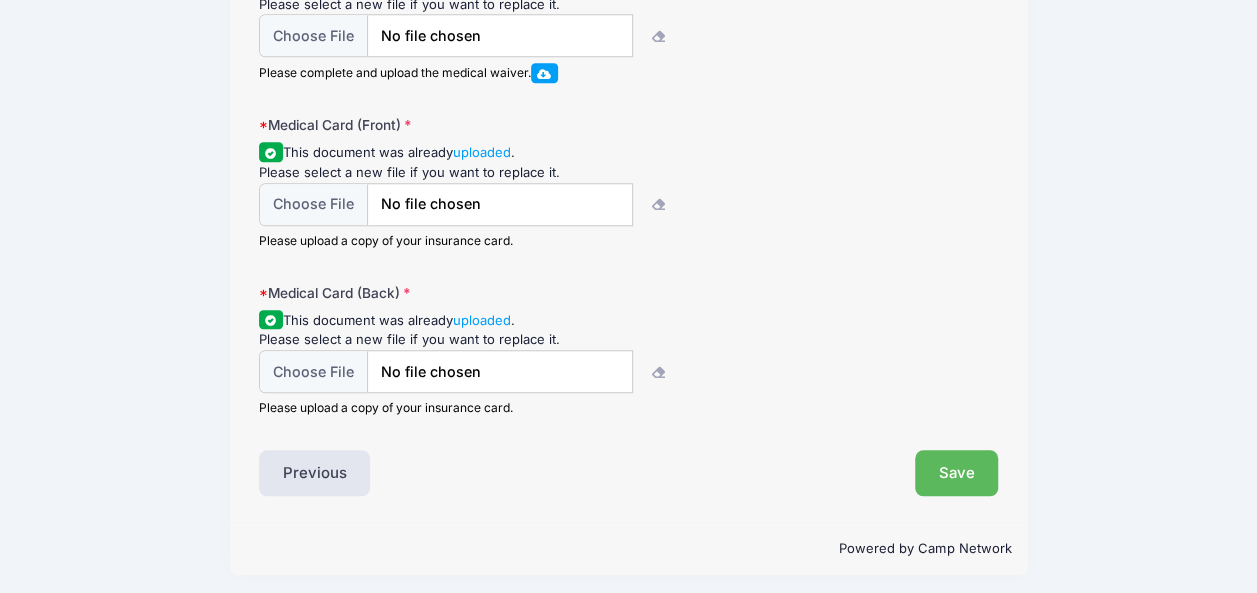 scroll, scrollTop: 704, scrollLeft: 0, axis: vertical 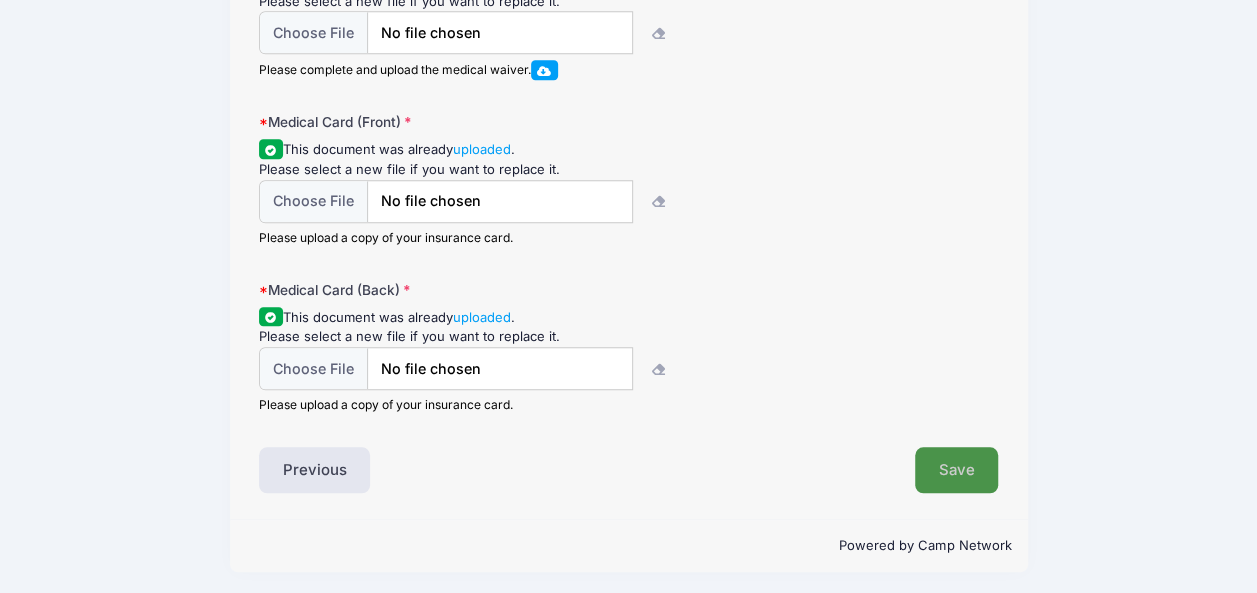 click on "Save" at bounding box center (957, 470) 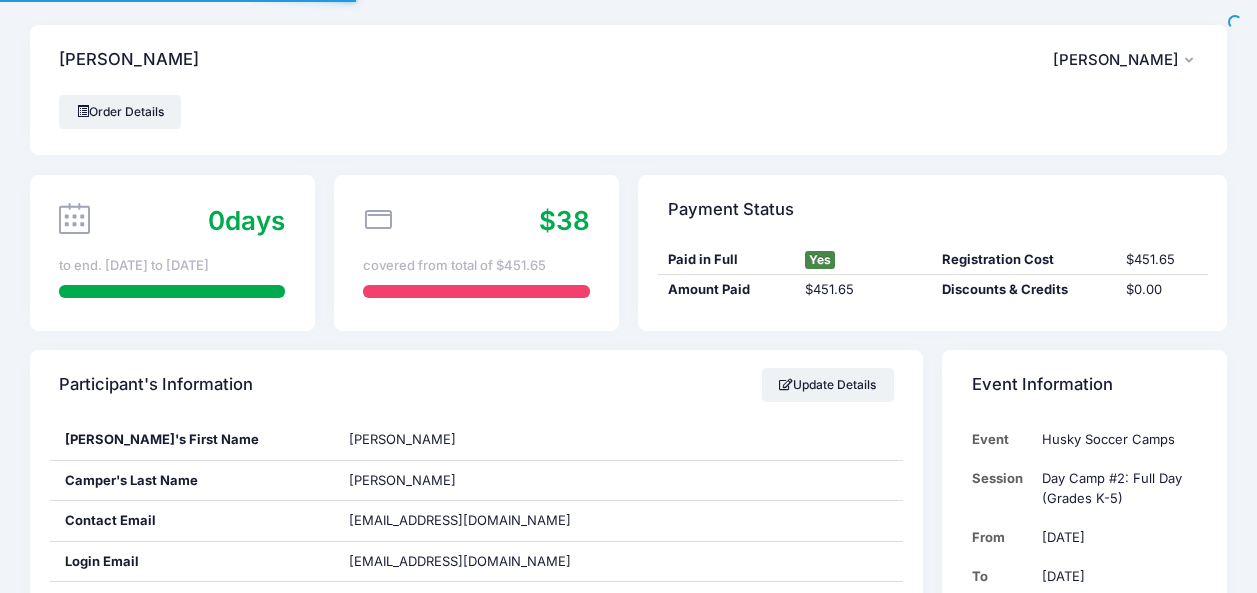 scroll, scrollTop: 0, scrollLeft: 0, axis: both 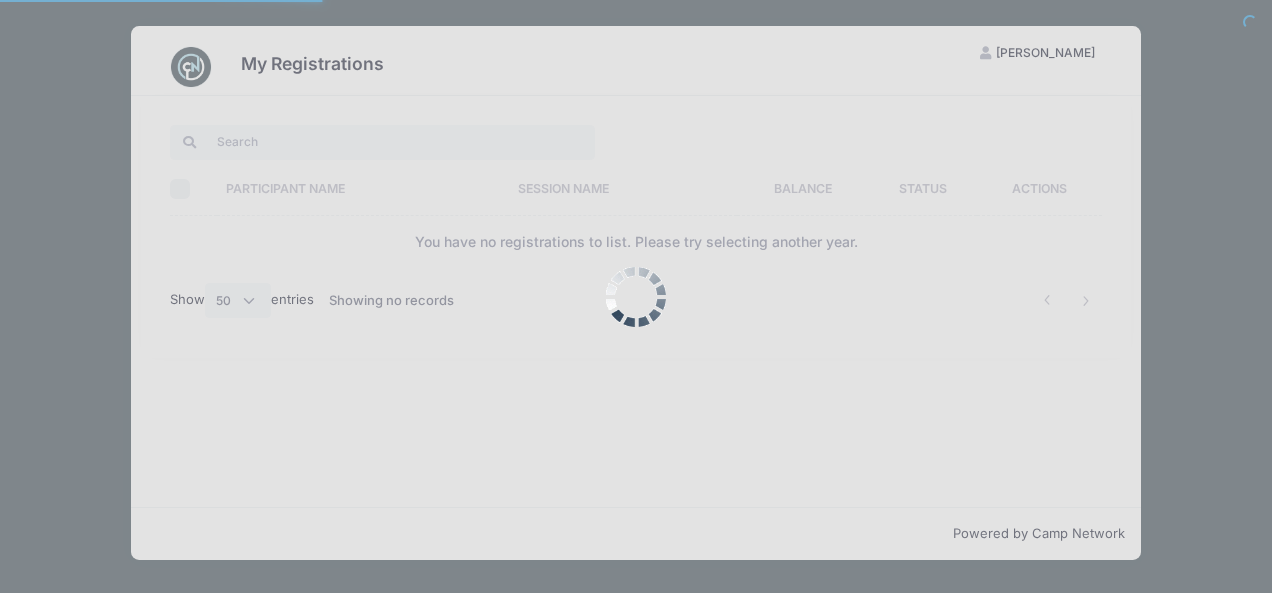 select on "50" 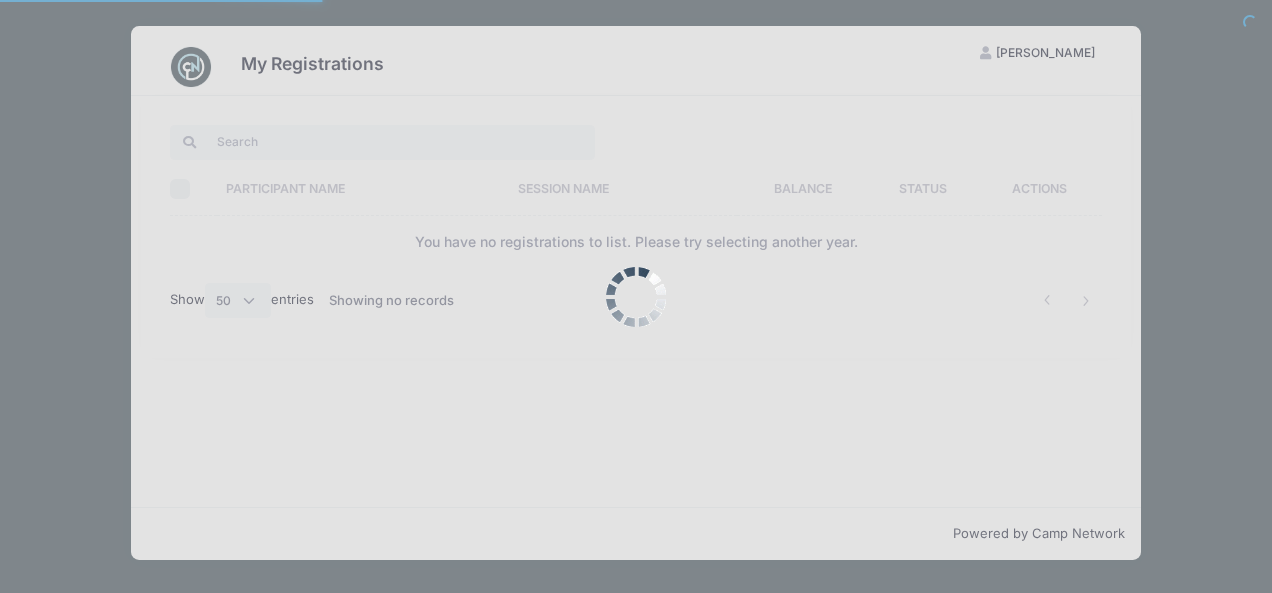scroll, scrollTop: 0, scrollLeft: 0, axis: both 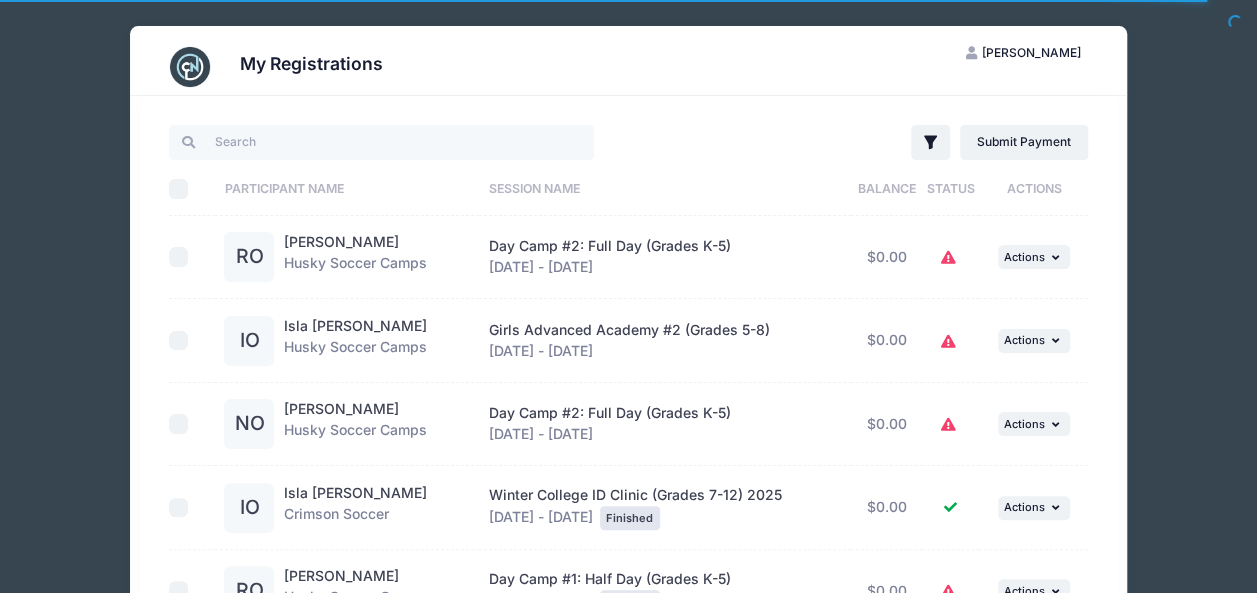 click 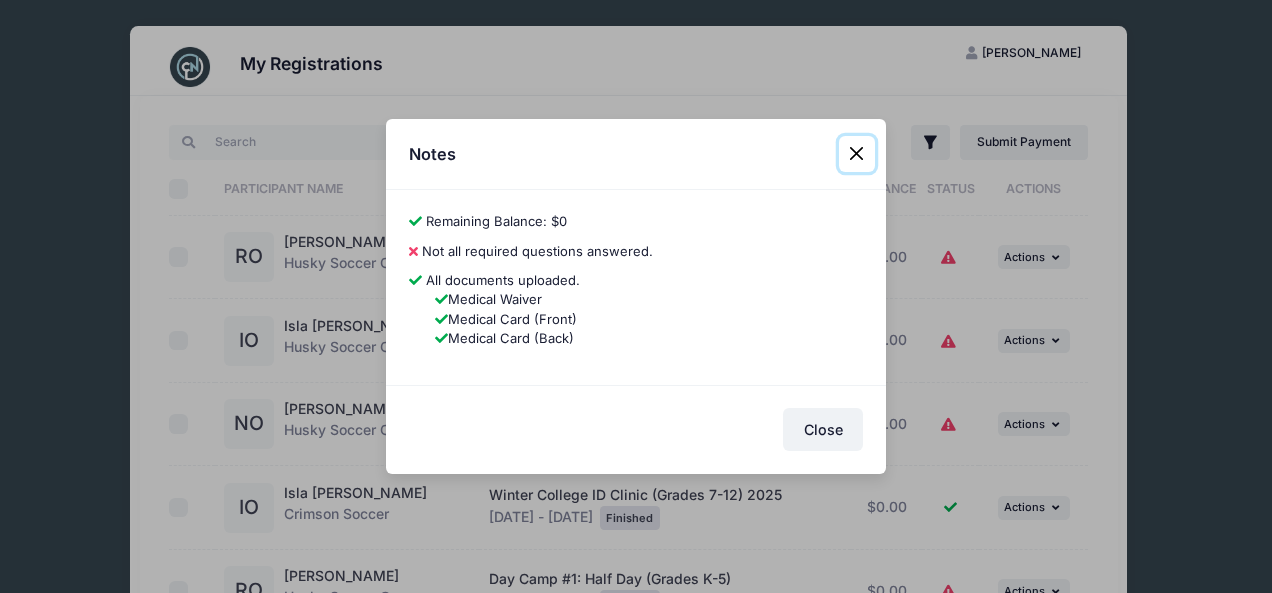 click at bounding box center (857, 154) 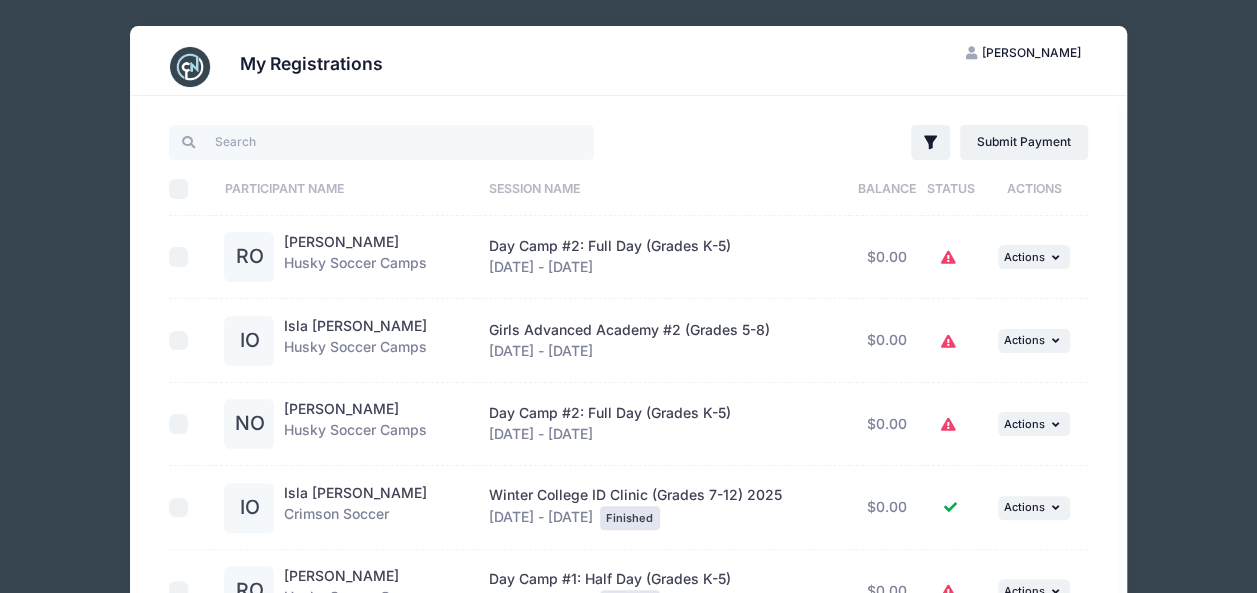 click 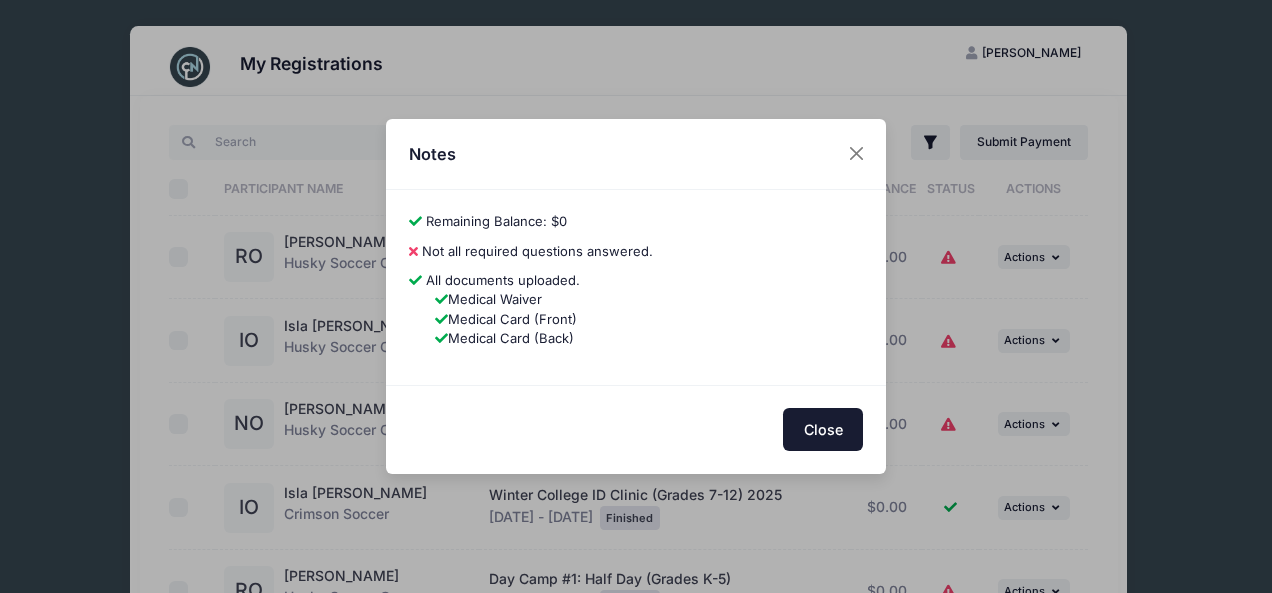 click on "Close" at bounding box center (823, 429) 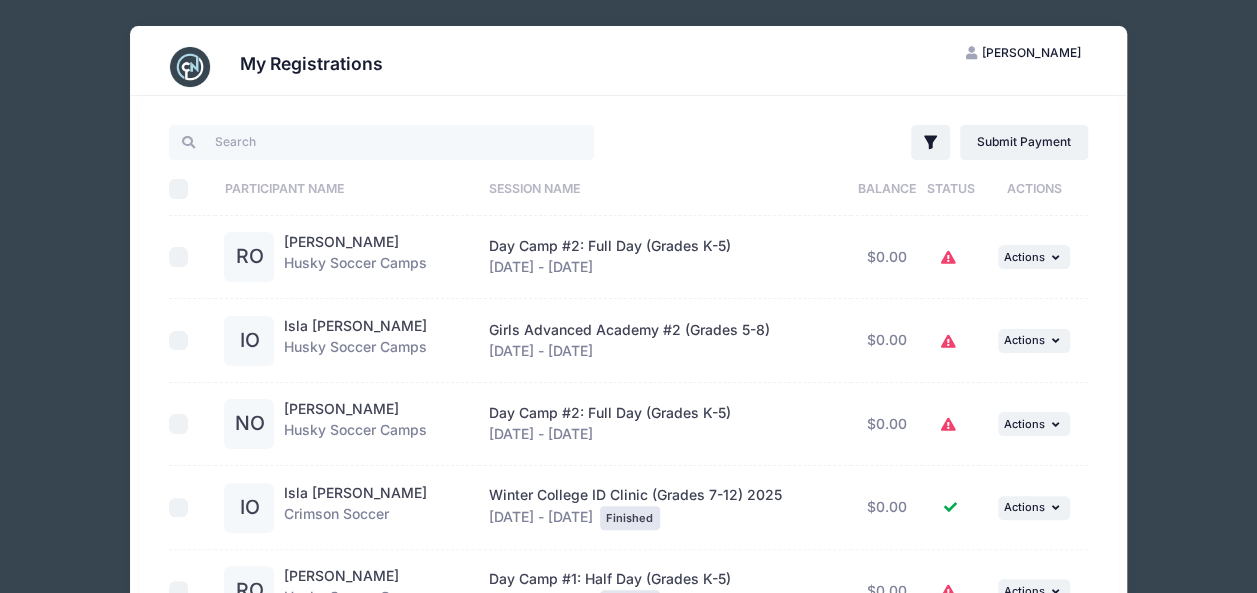 click 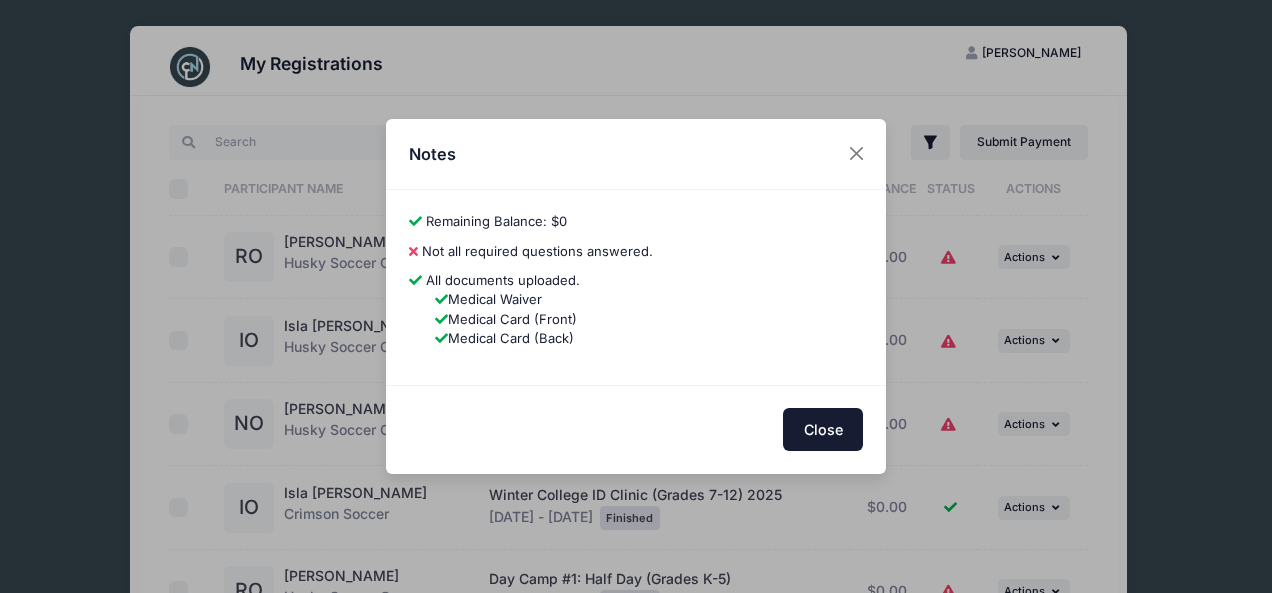 click on "Close" at bounding box center [823, 429] 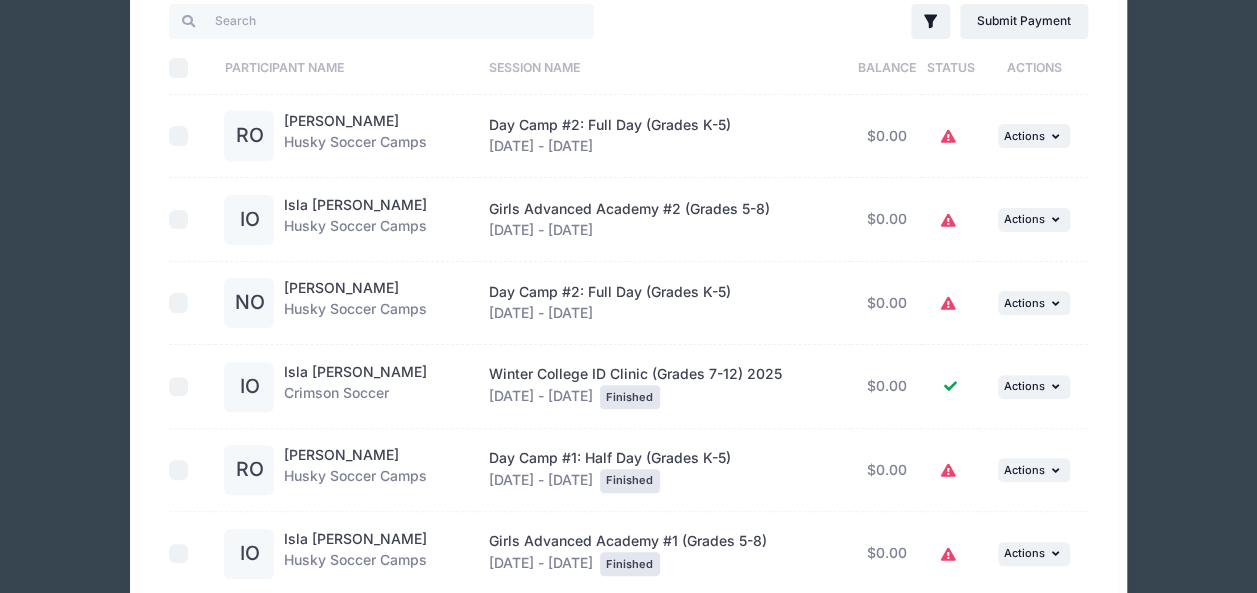 scroll, scrollTop: 221, scrollLeft: 0, axis: vertical 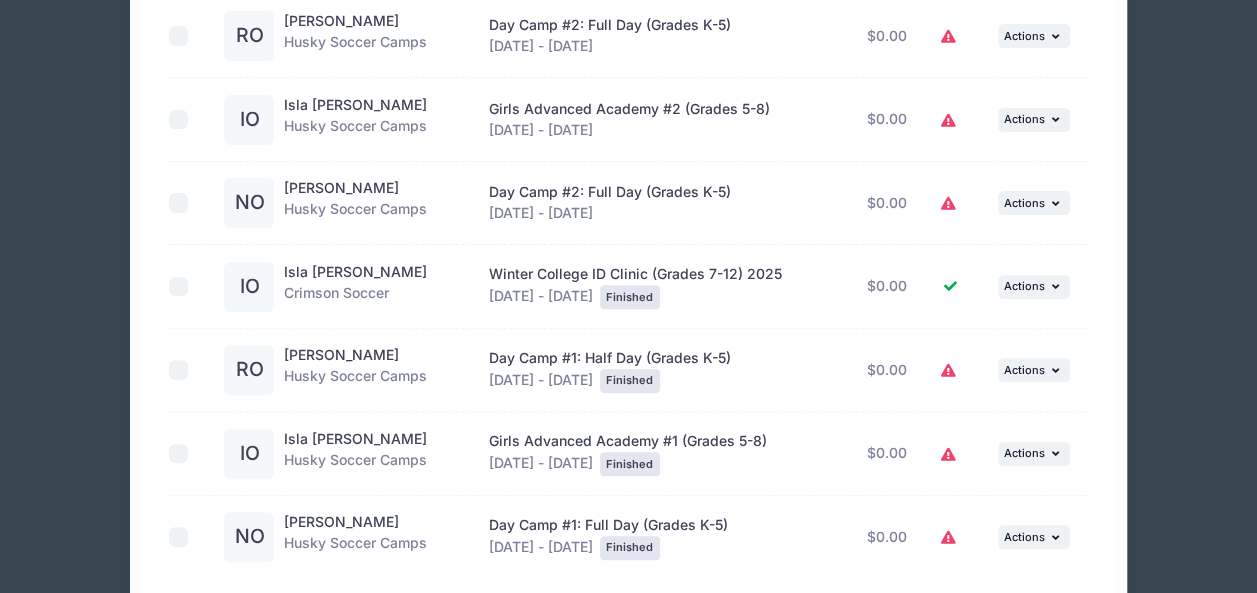 click 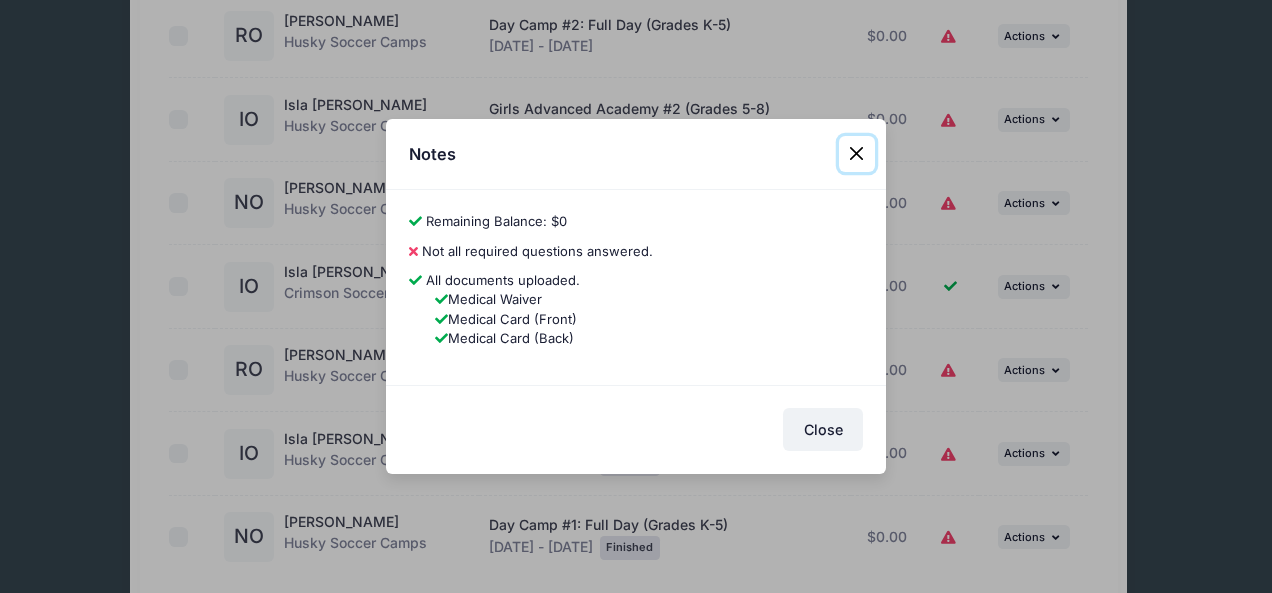 click at bounding box center [857, 154] 